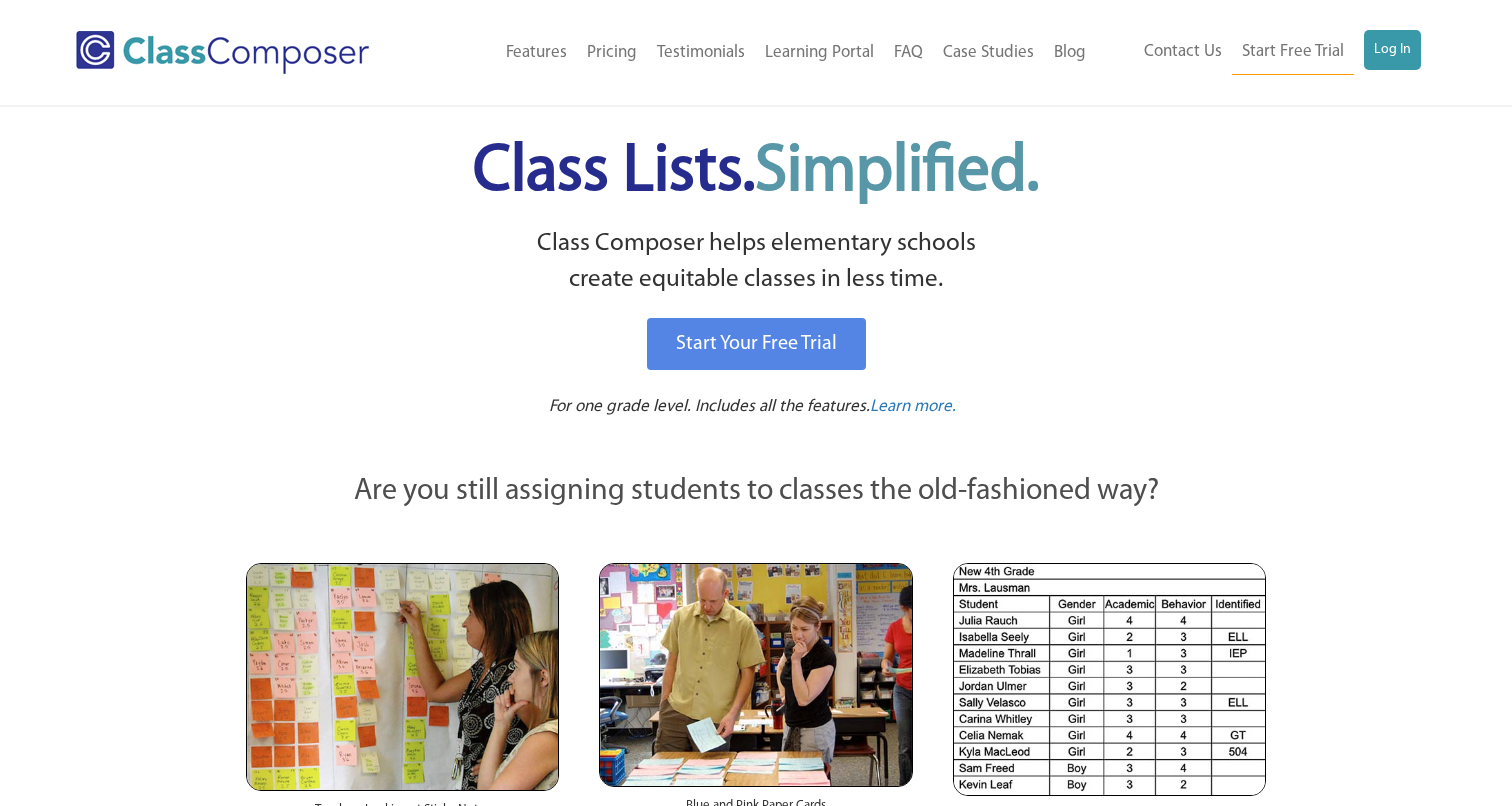 scroll, scrollTop: 0, scrollLeft: 0, axis: both 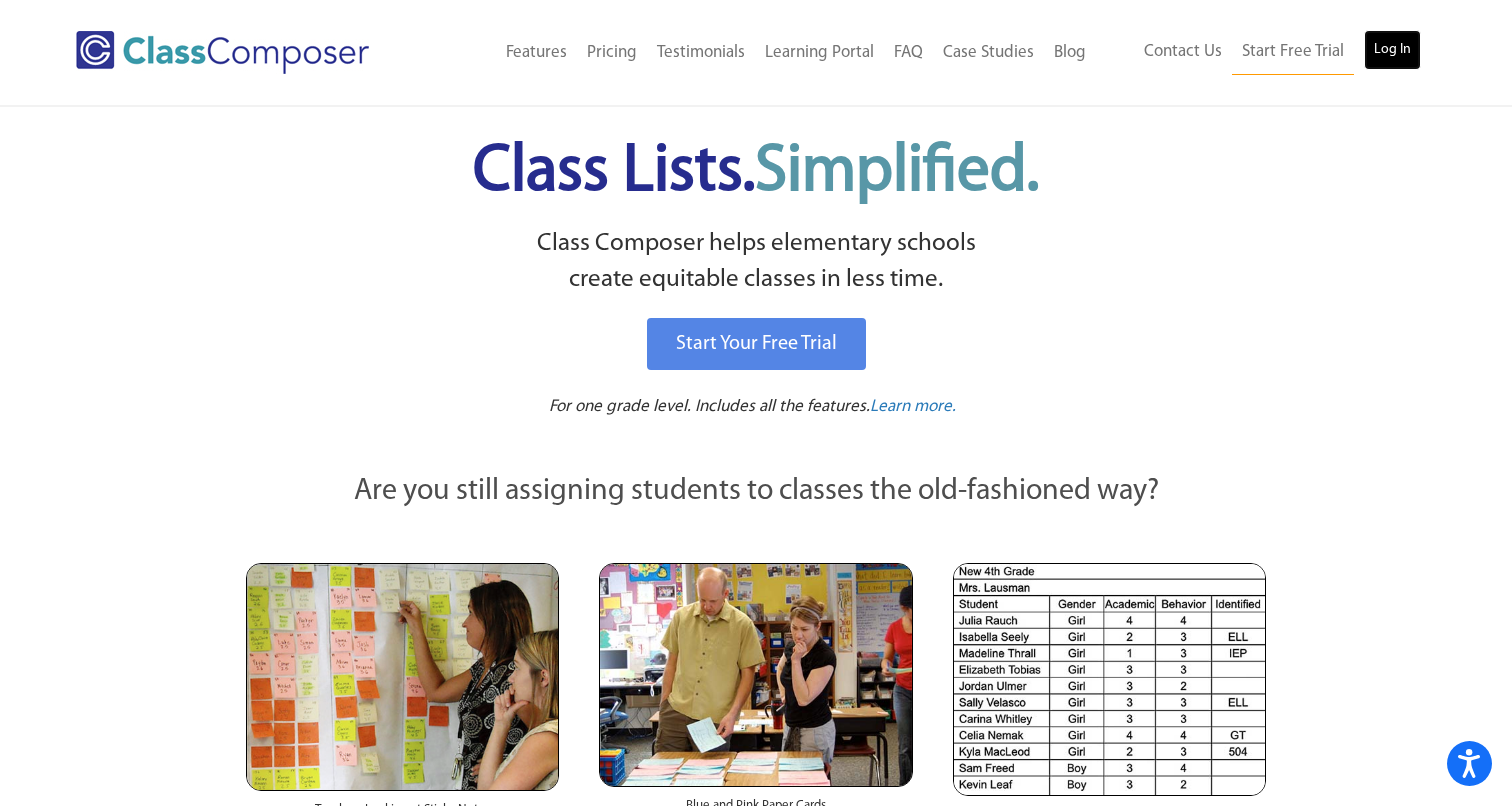 click on "Log In" at bounding box center (1392, 50) 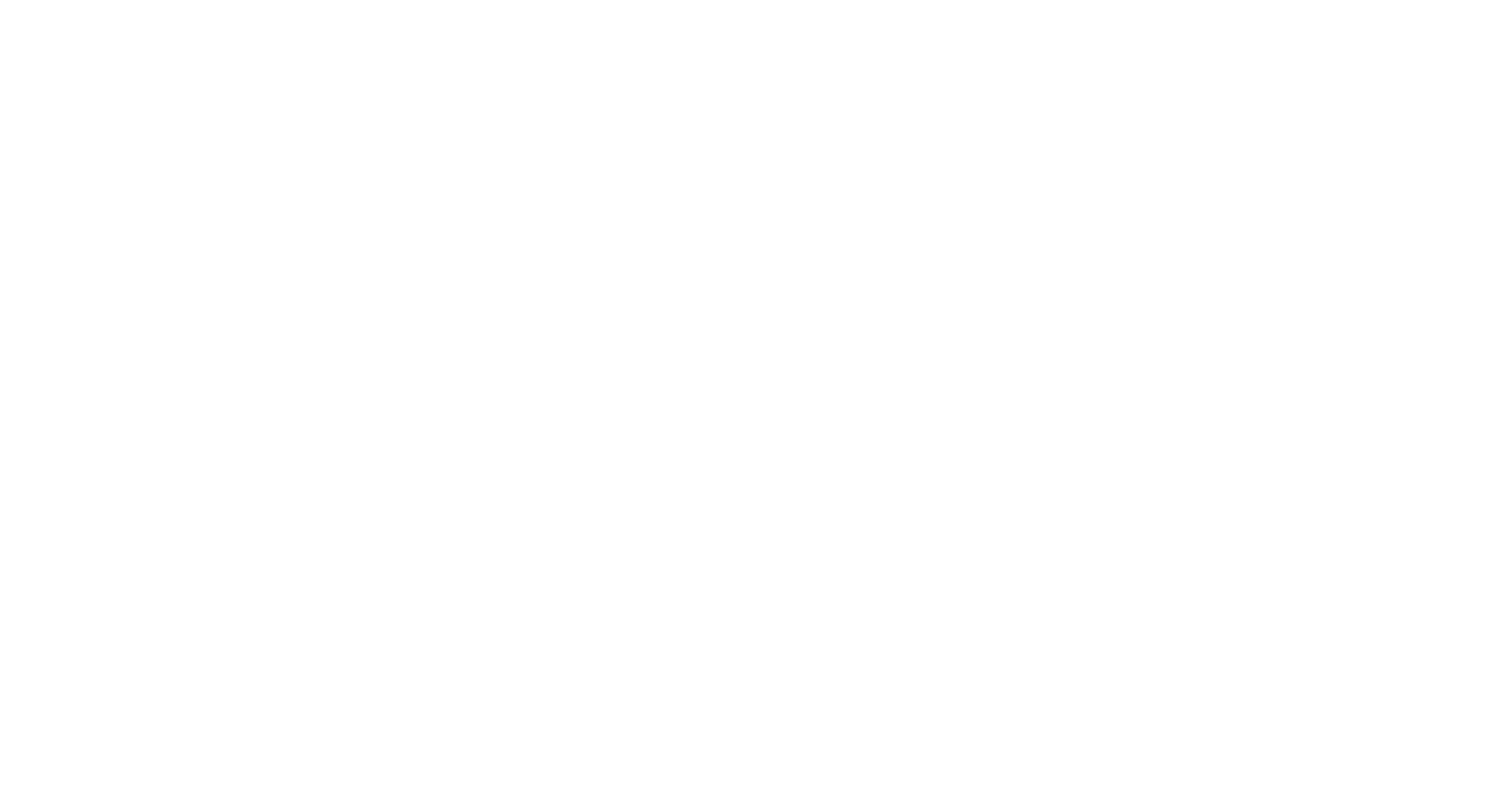 scroll, scrollTop: 0, scrollLeft: 0, axis: both 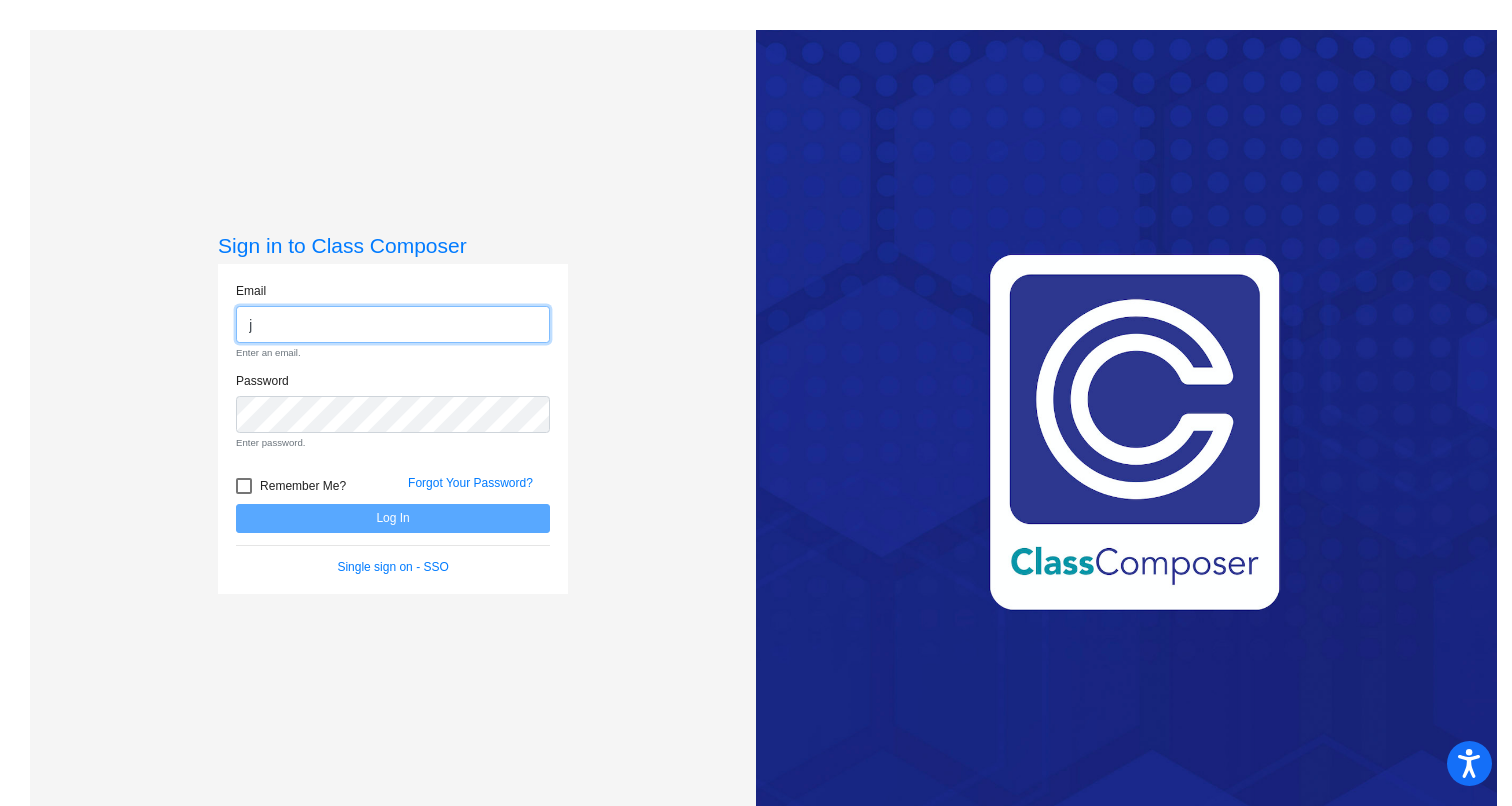 type on "[EMAIL]" 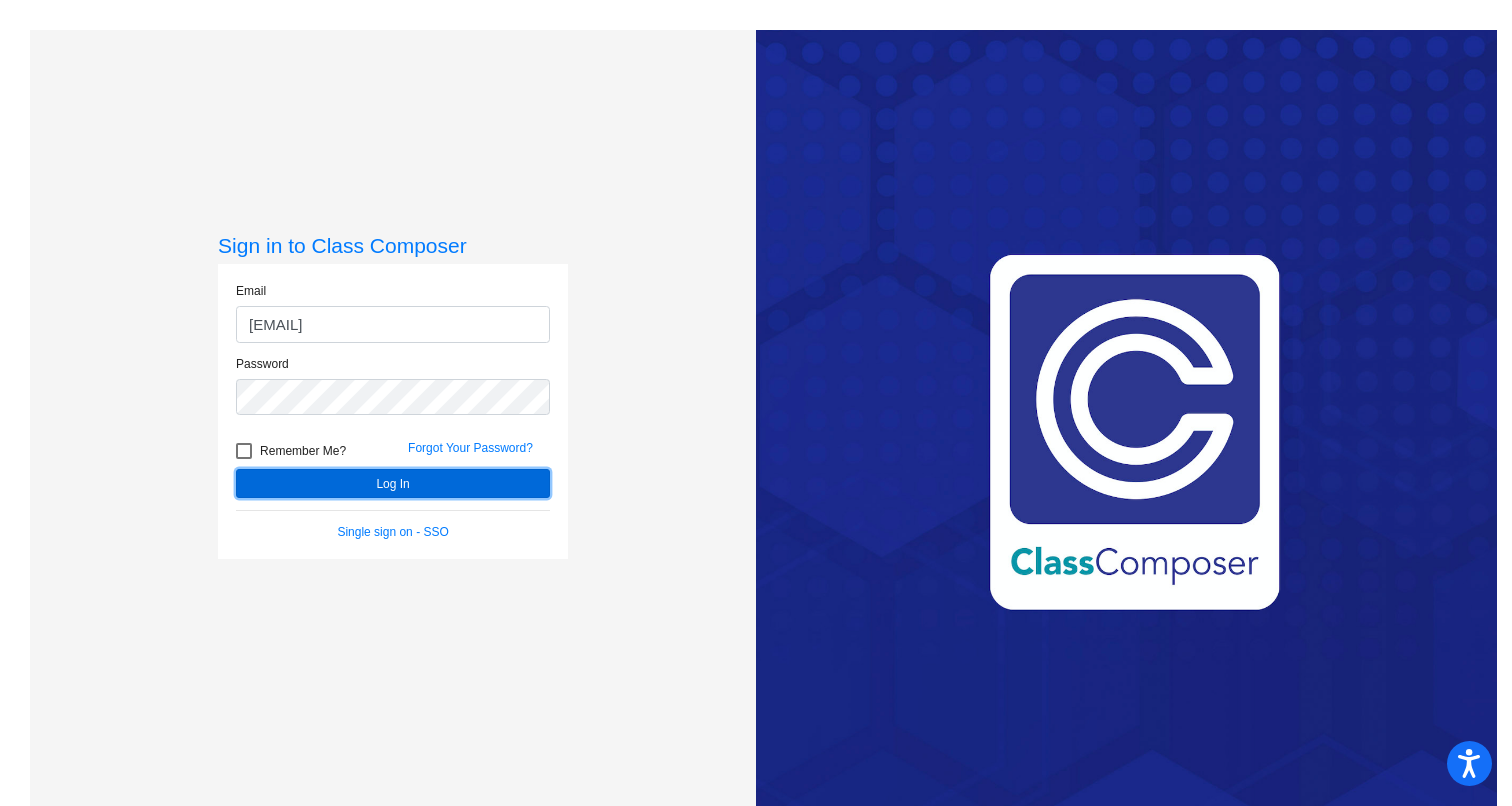 click on "Log In" 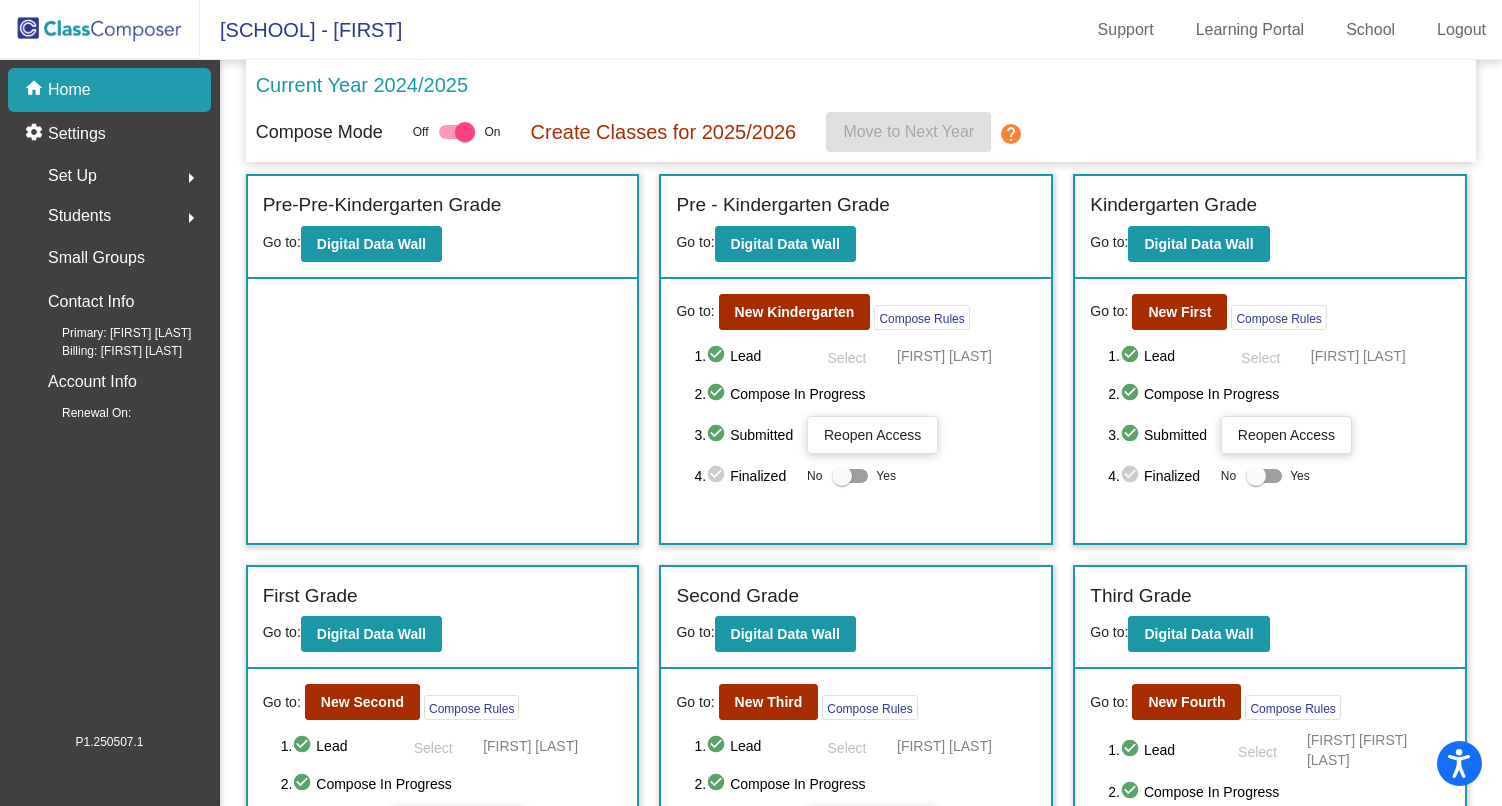 click on "Set Up  arrow_right" 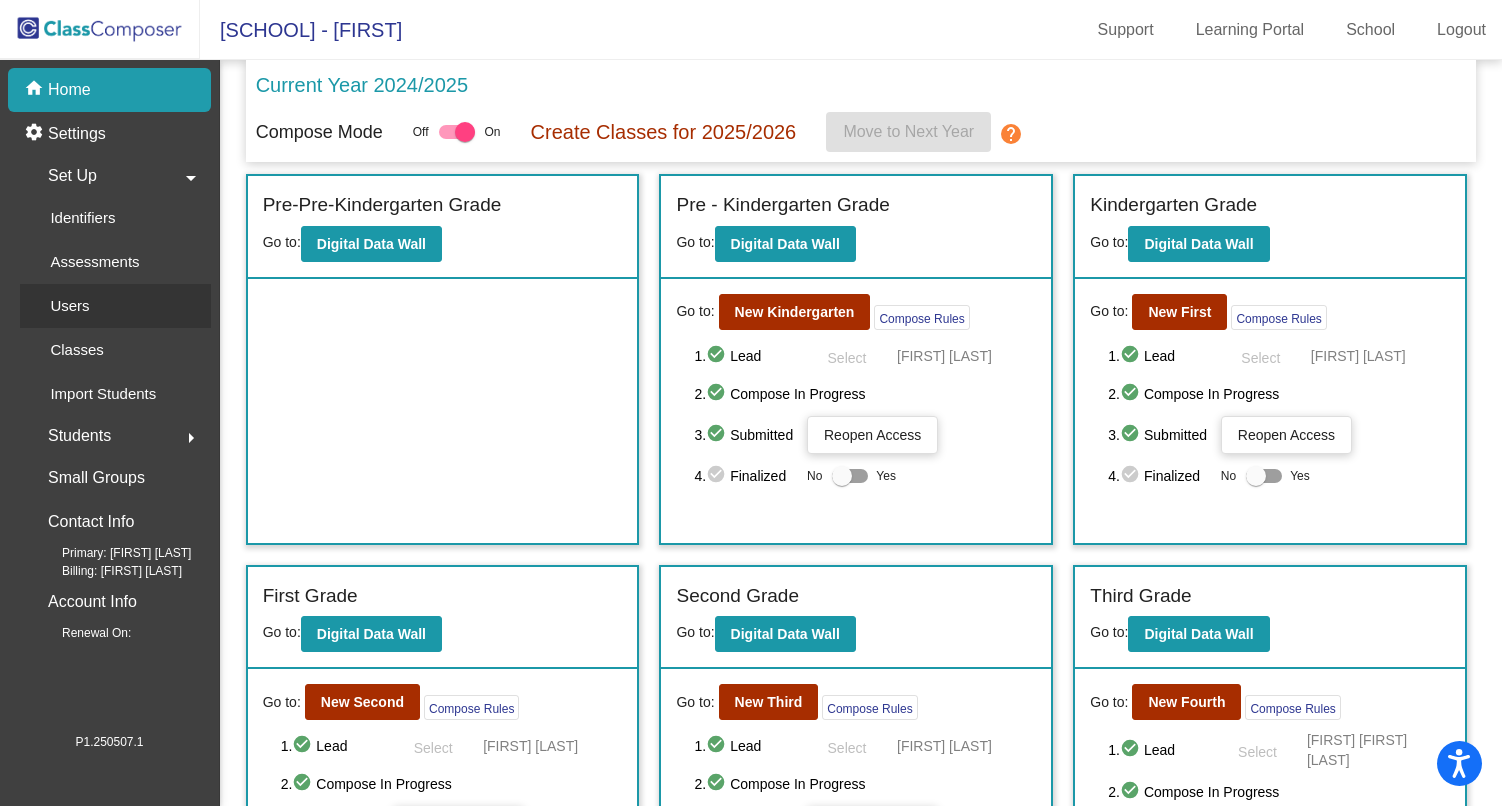 click on "Users" 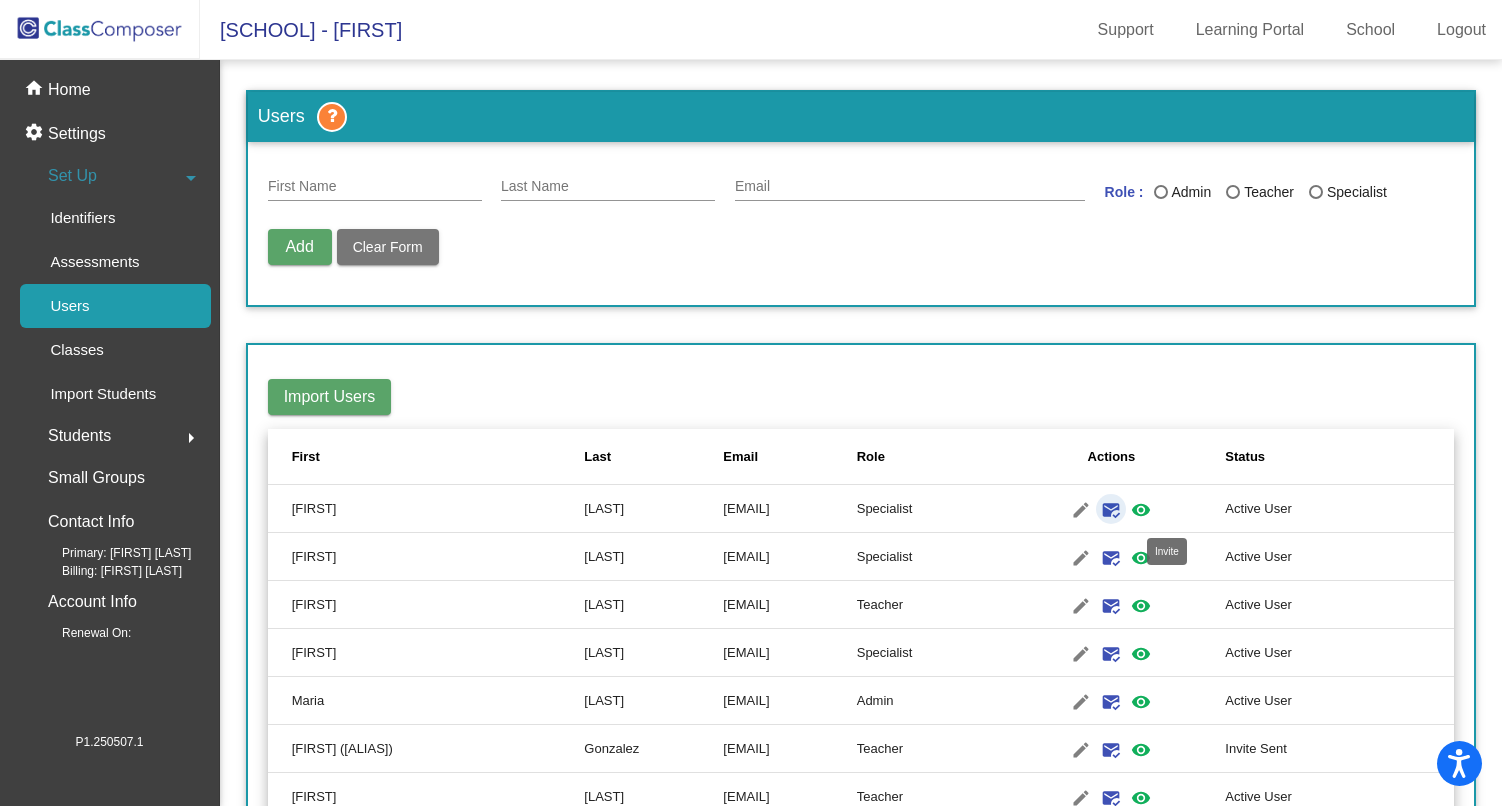 click on "mark_email_read" 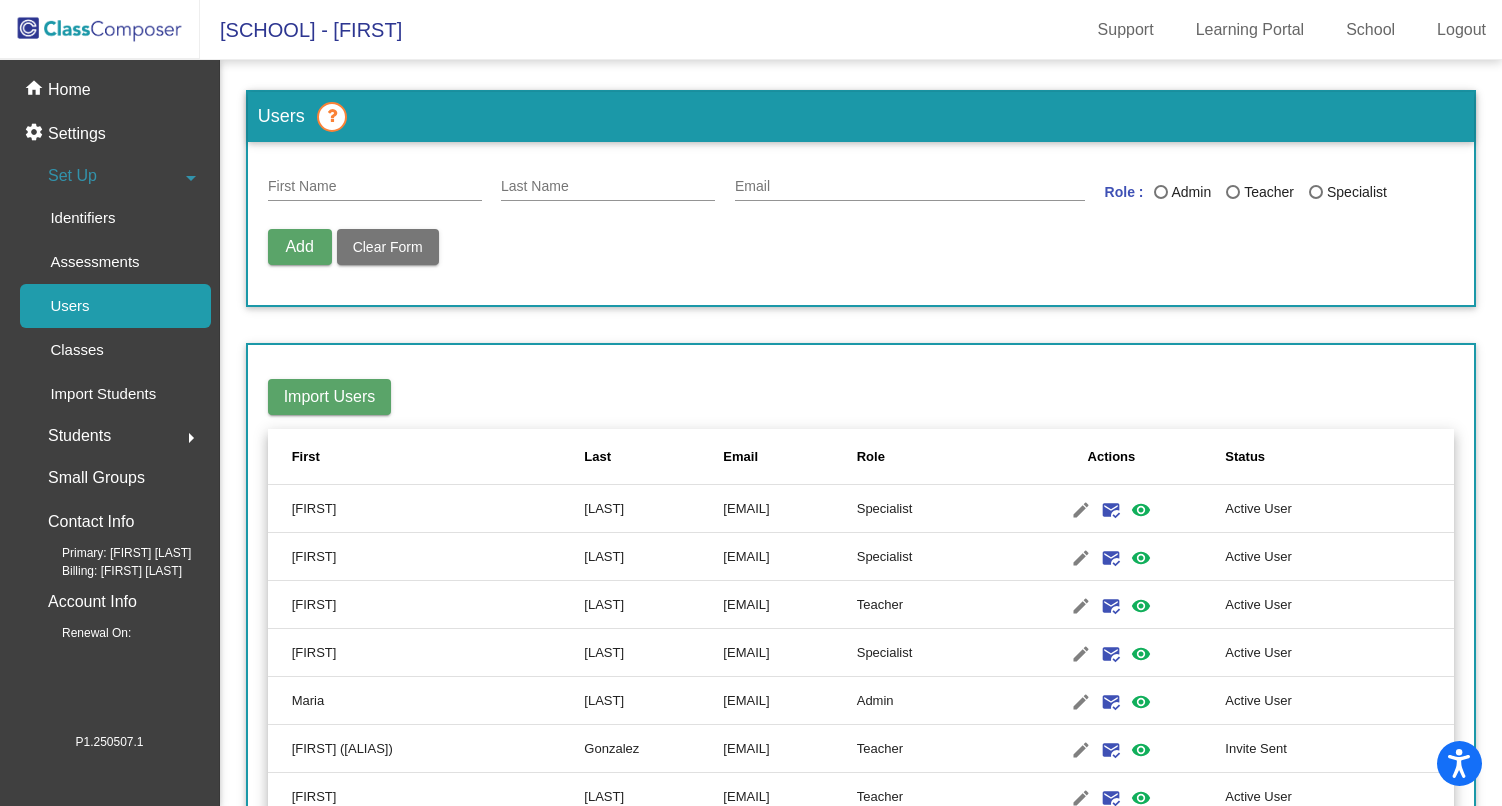 click at bounding box center [332, 117] 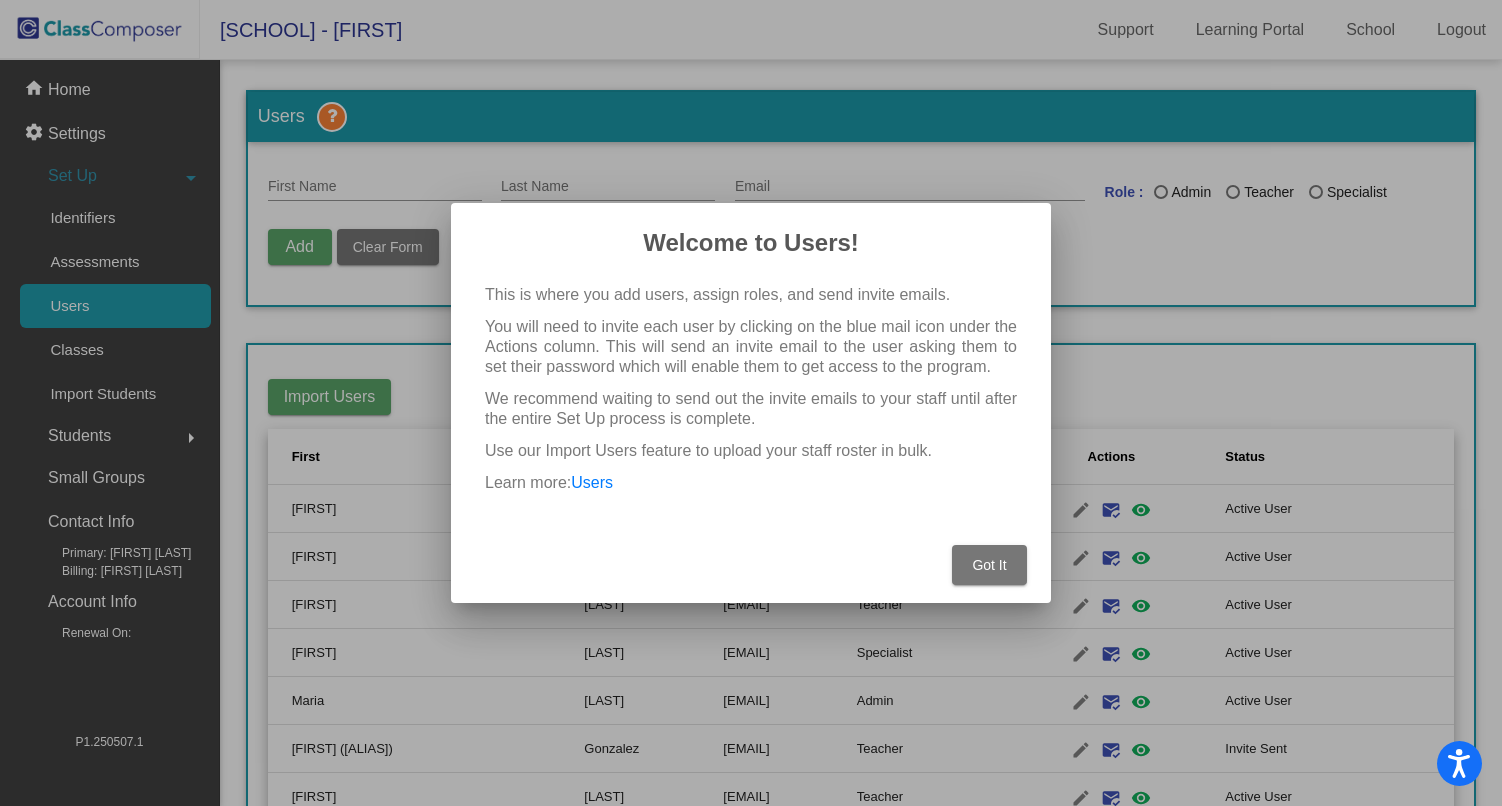 click on "Got It" at bounding box center (989, 565) 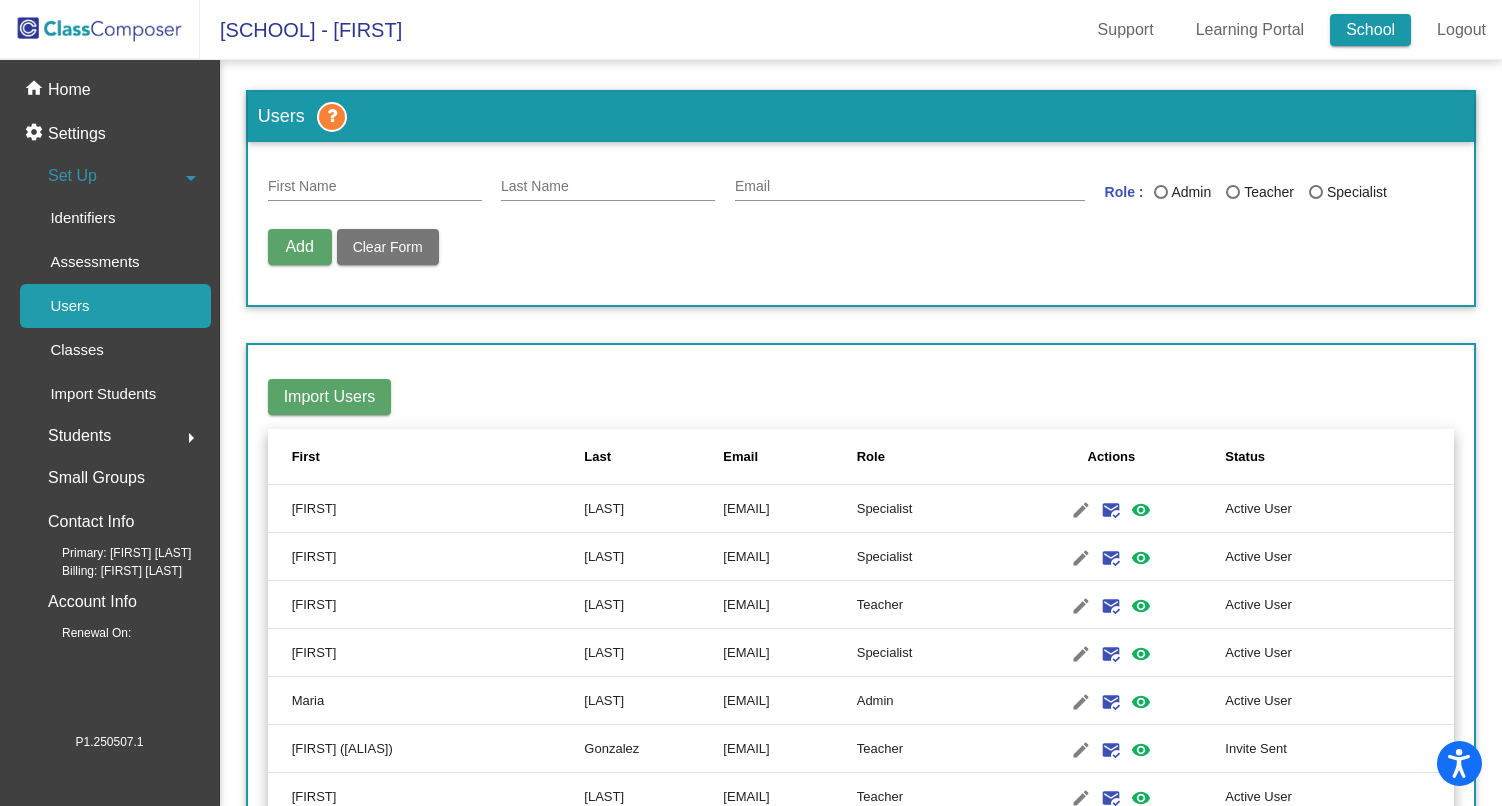 click on "School" 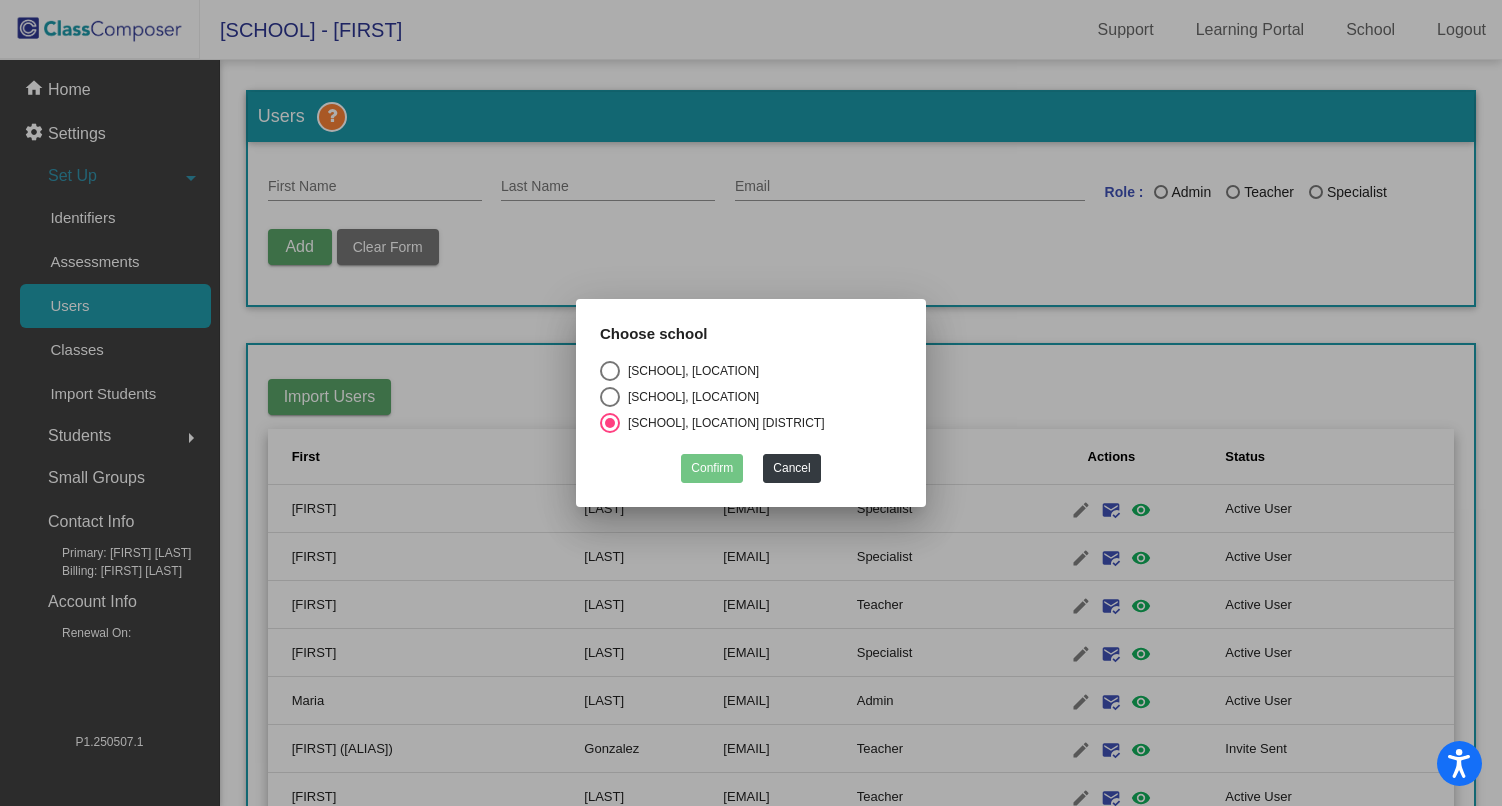 click at bounding box center [610, 397] 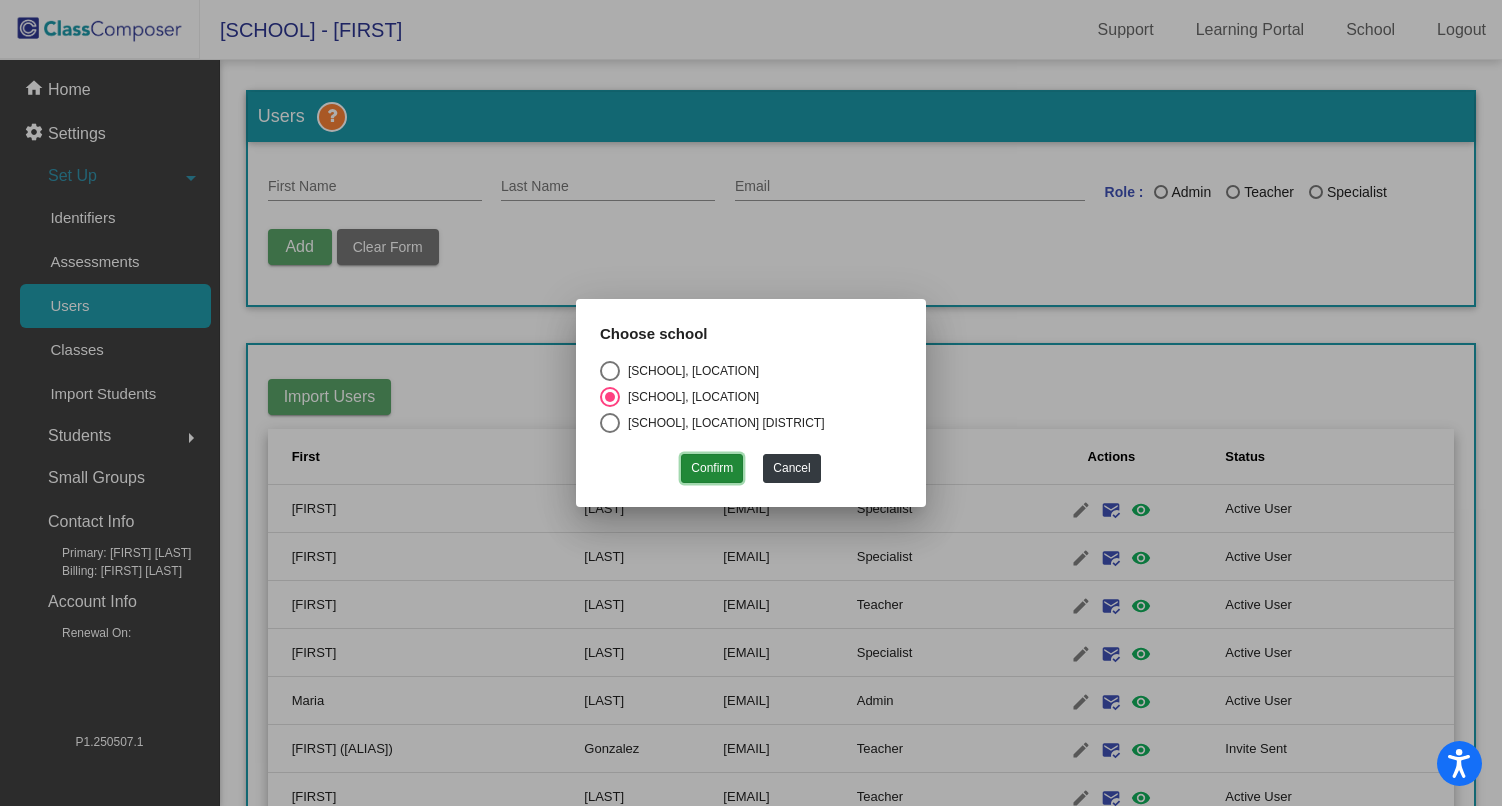 click on "Confirm" at bounding box center (712, 468) 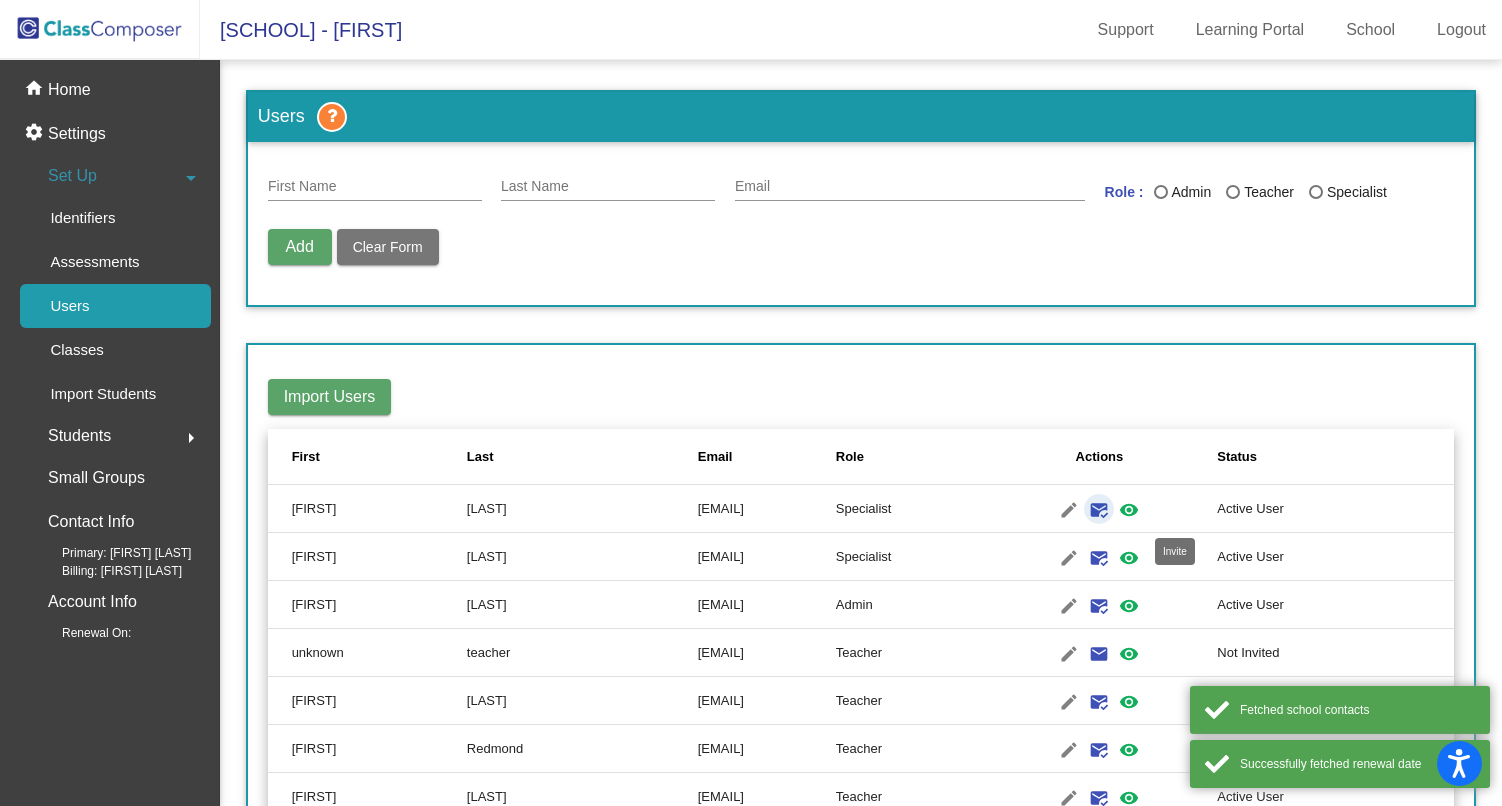click on "mark_email_read" 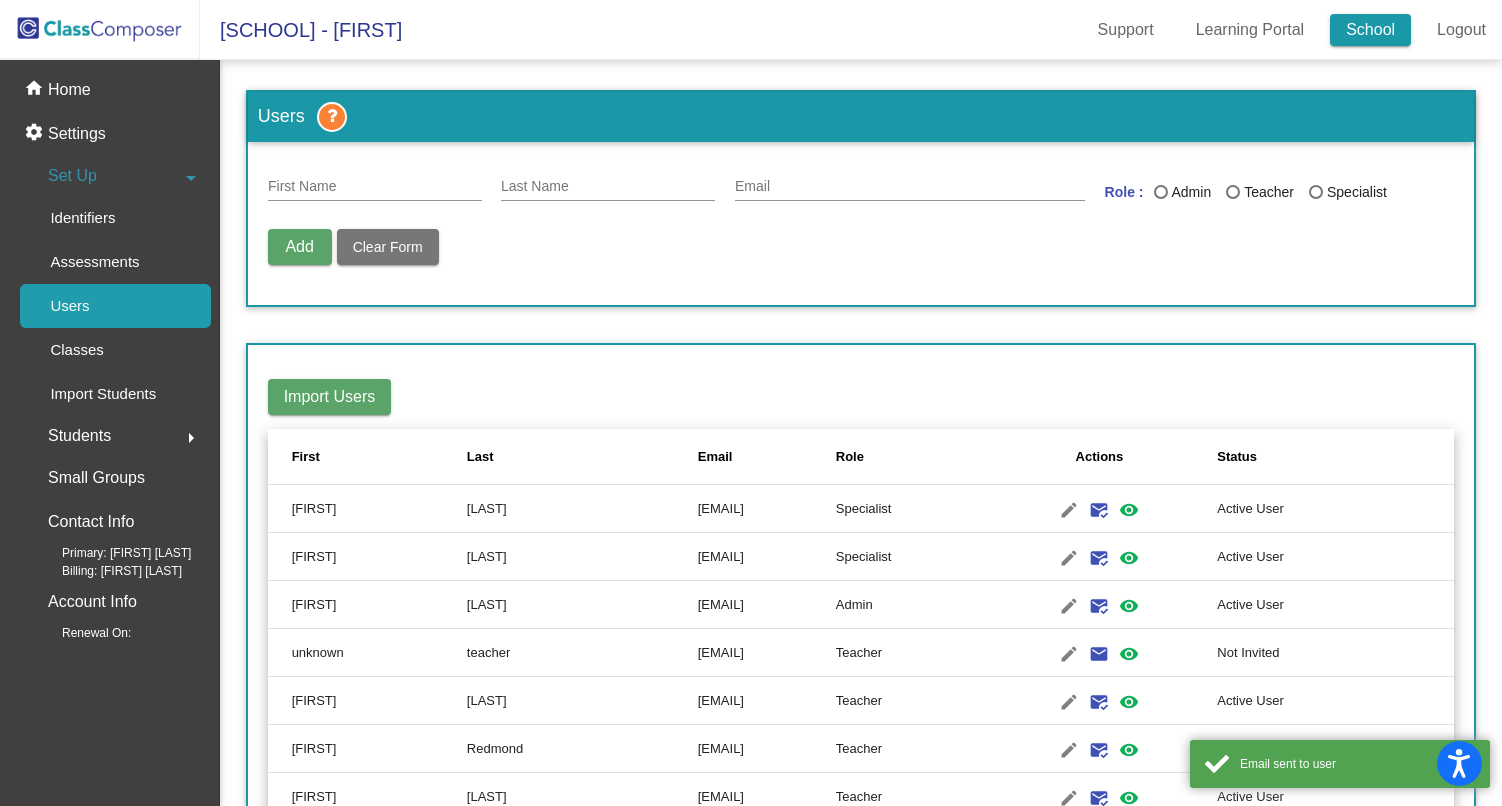 click on "School" 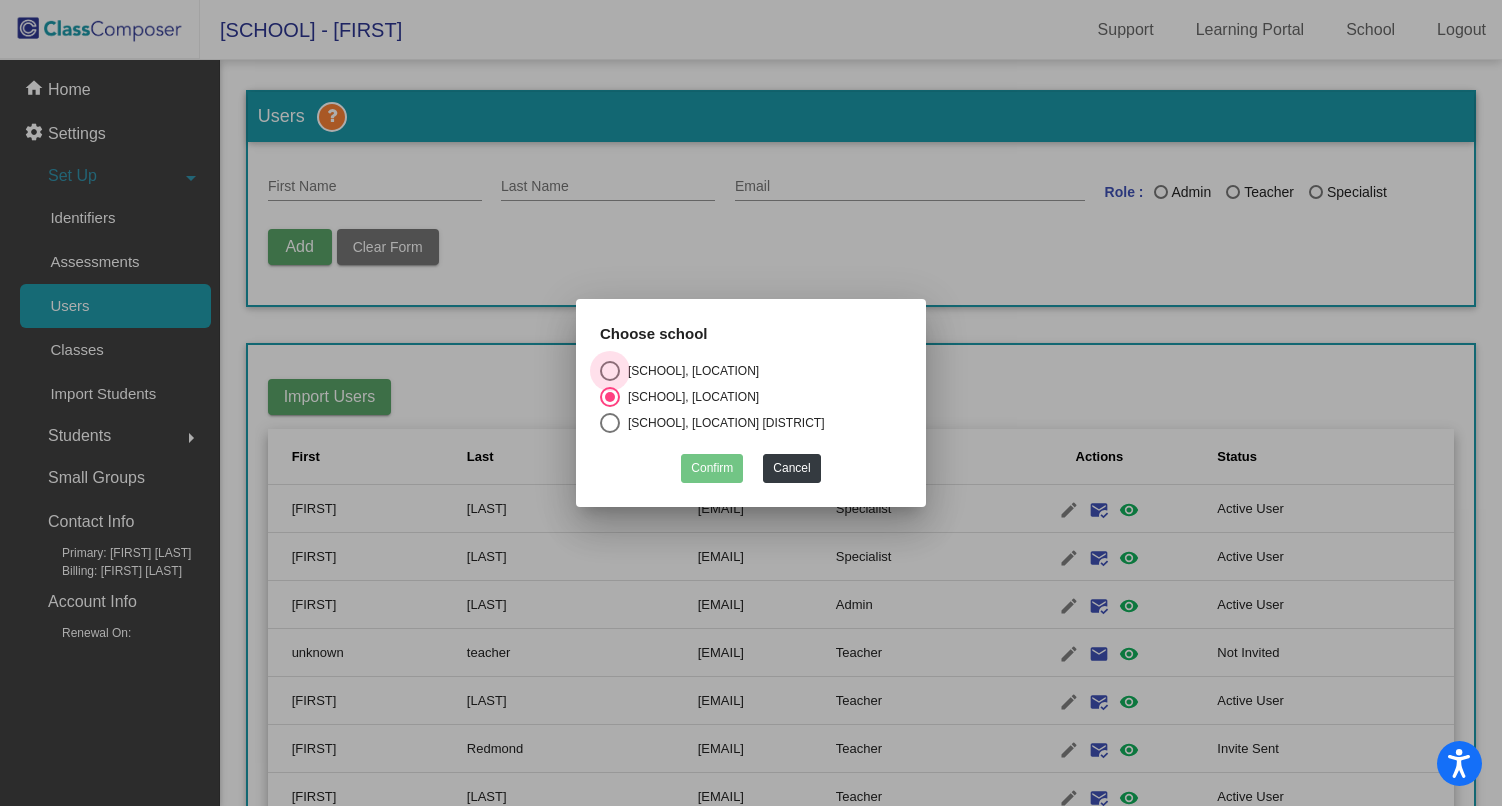 click at bounding box center [610, 371] 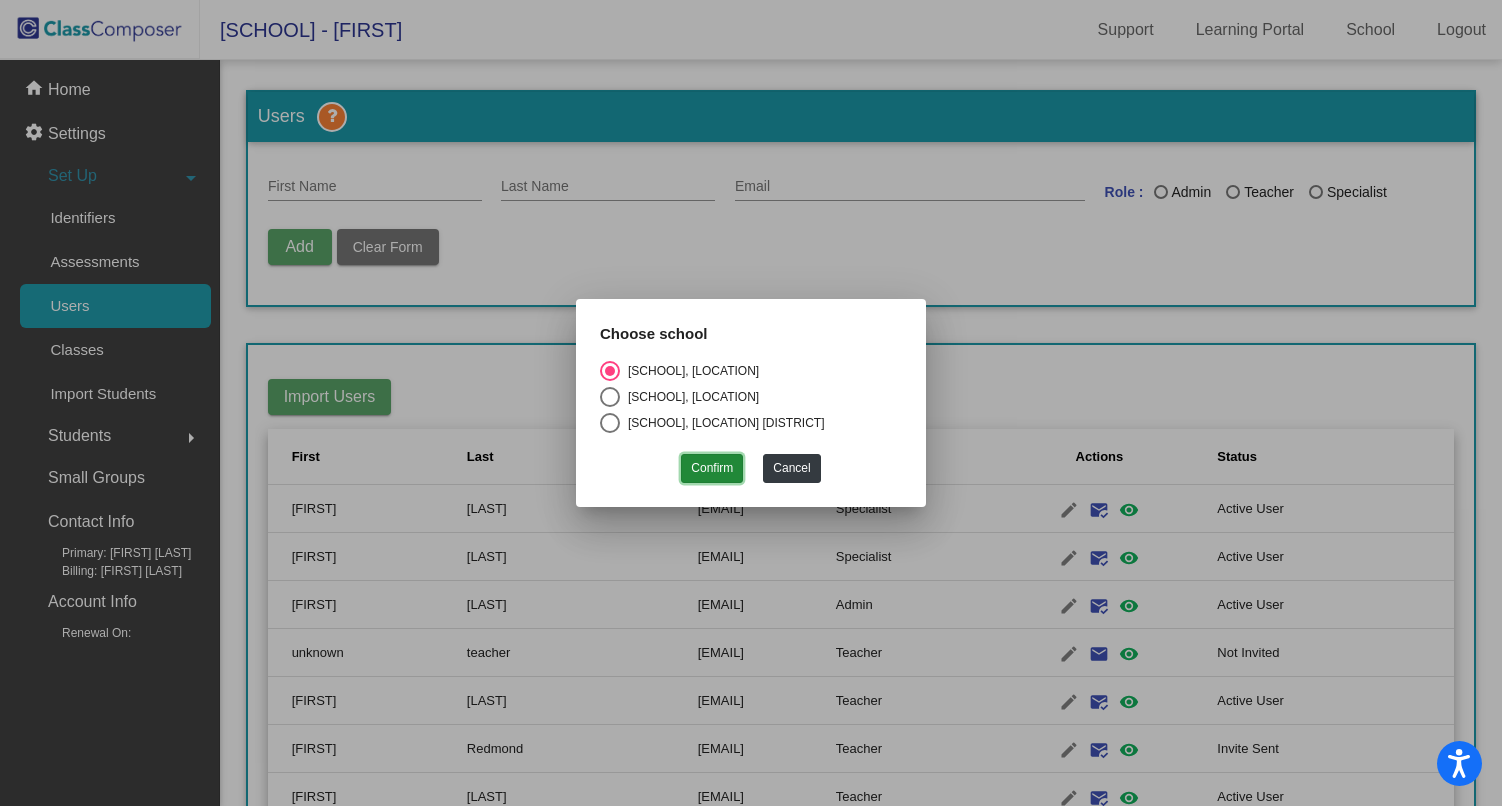 click on "Confirm" at bounding box center [712, 468] 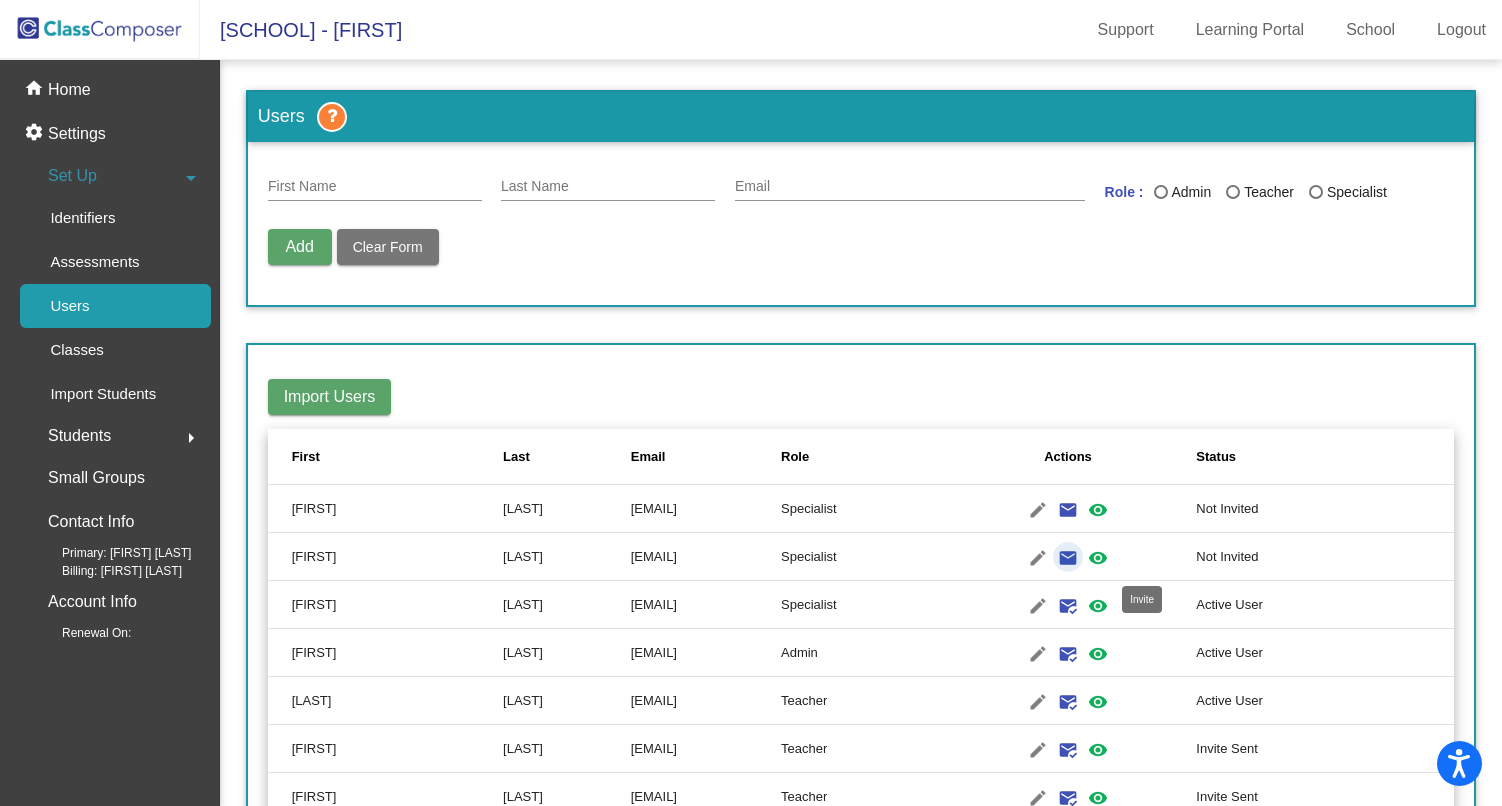 click on "email" 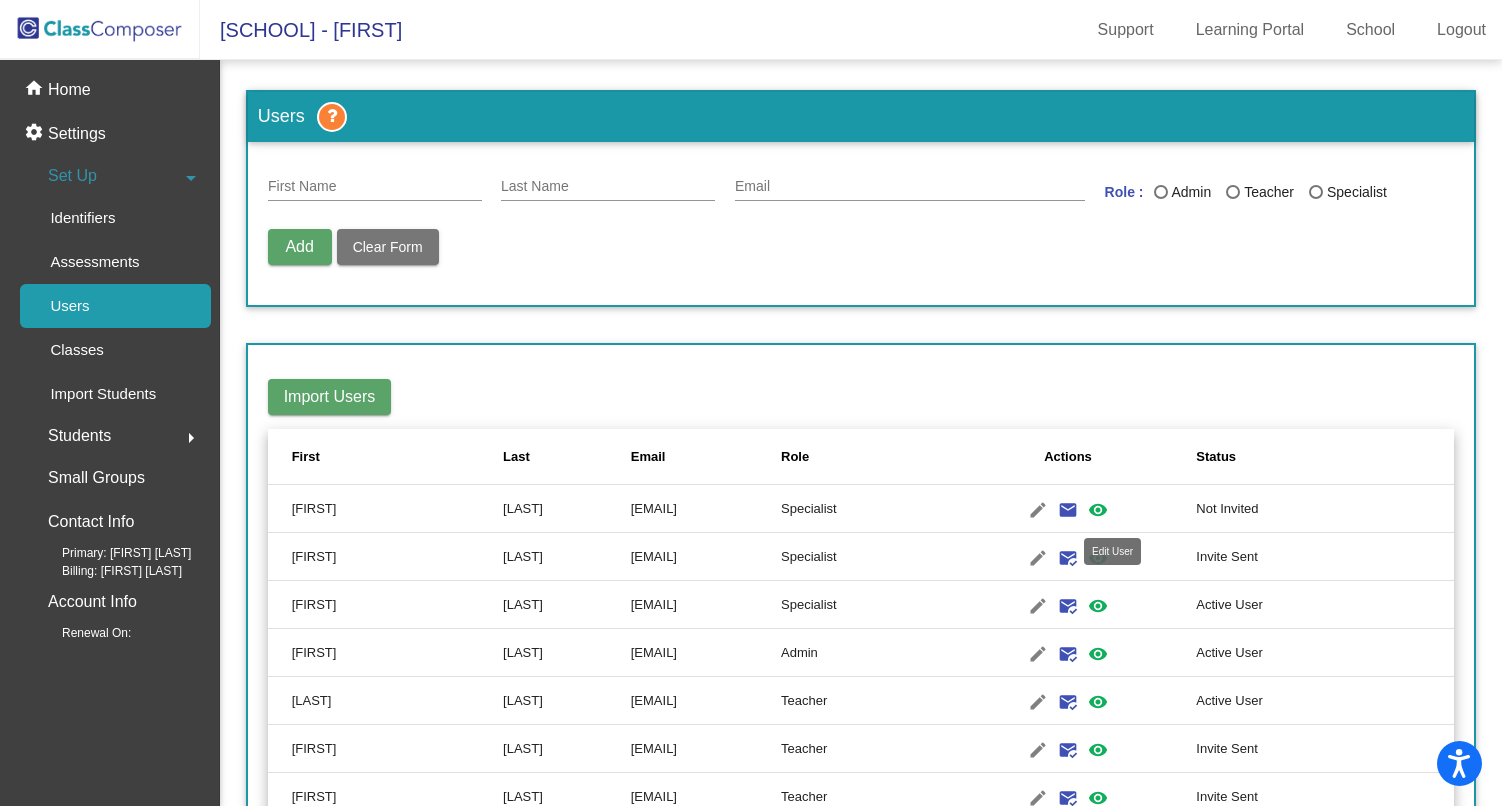 click on "edit" 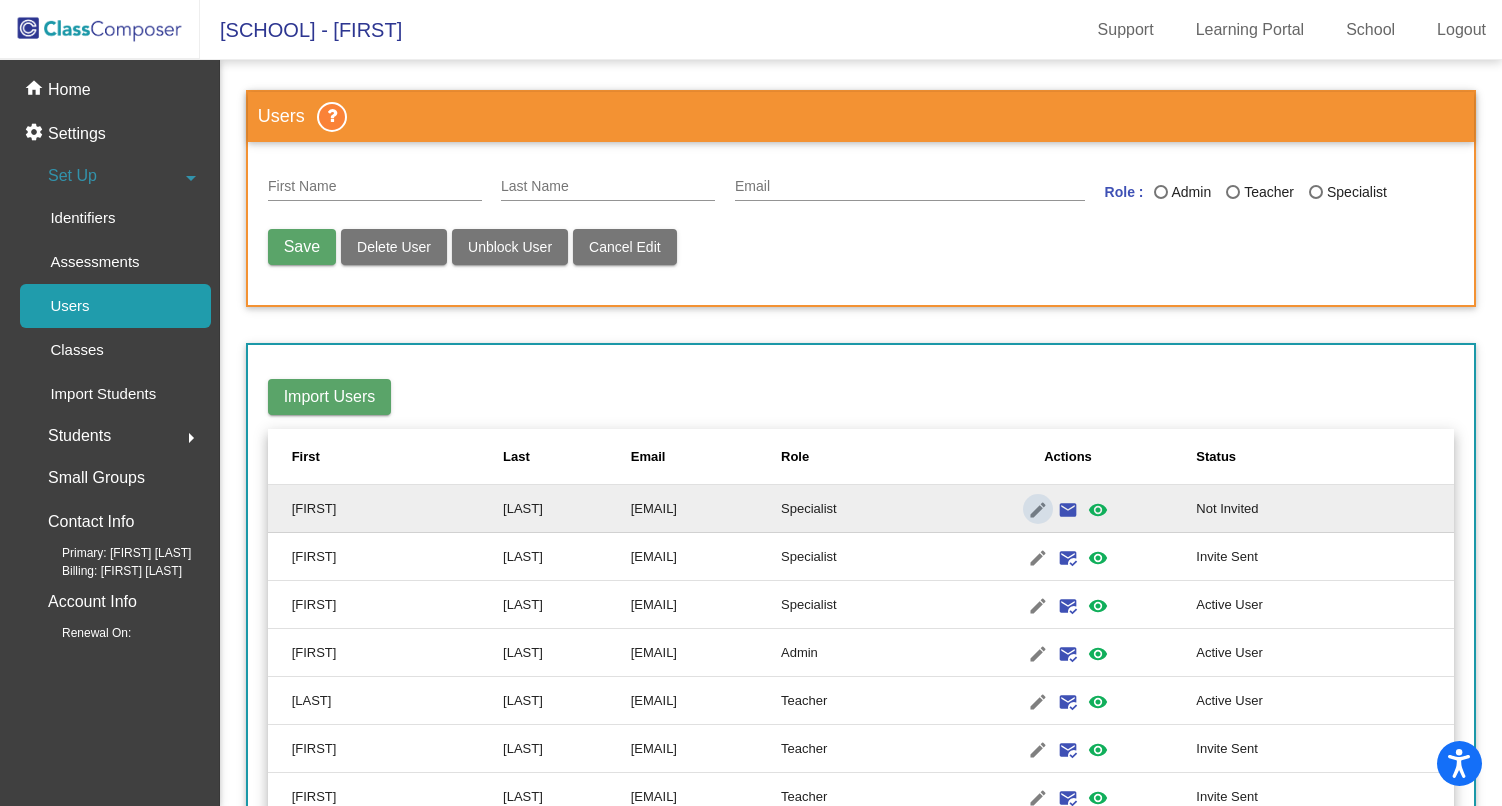 type on "Melissa" 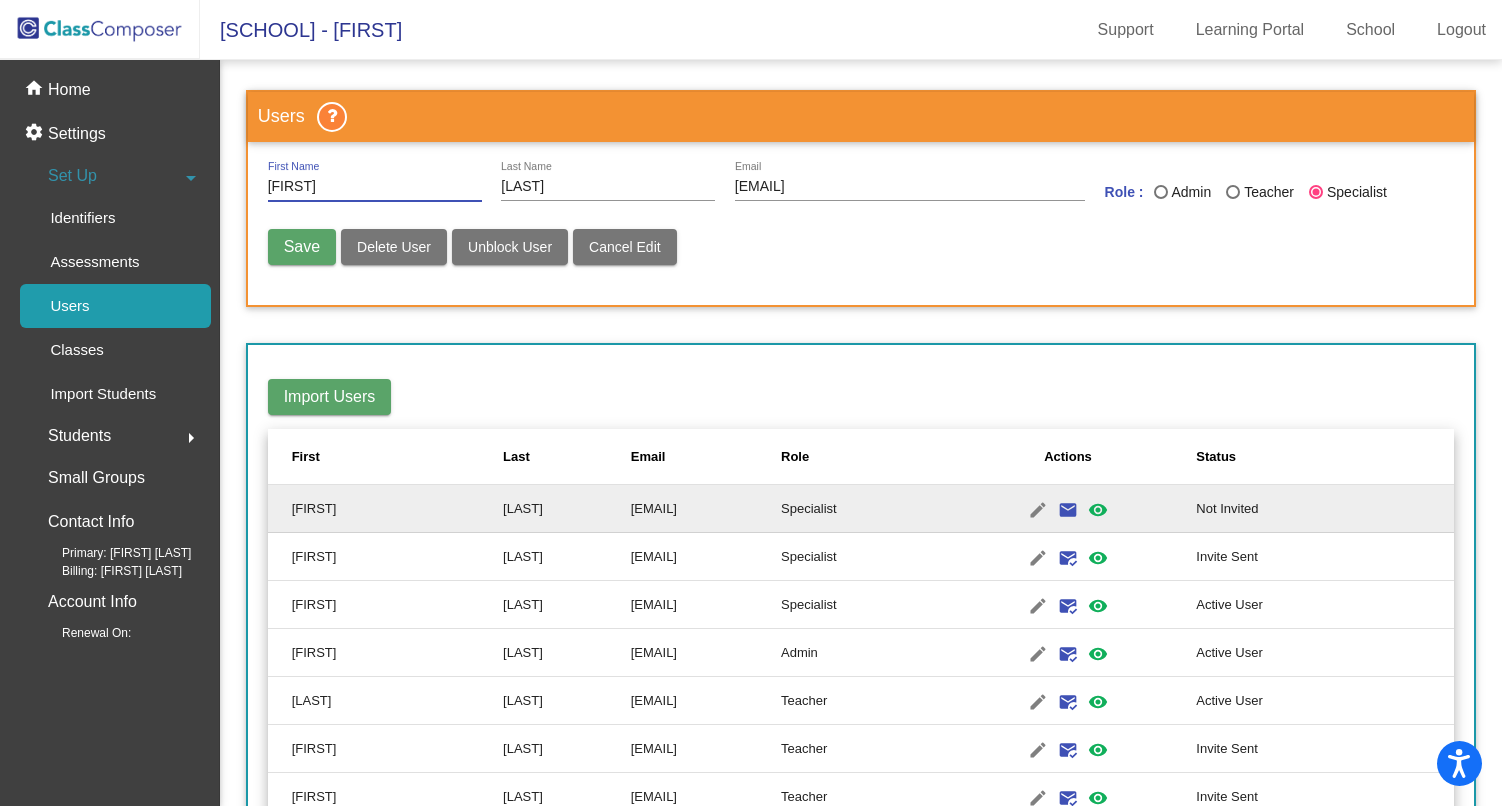click on "Shepard" at bounding box center [608, 187] 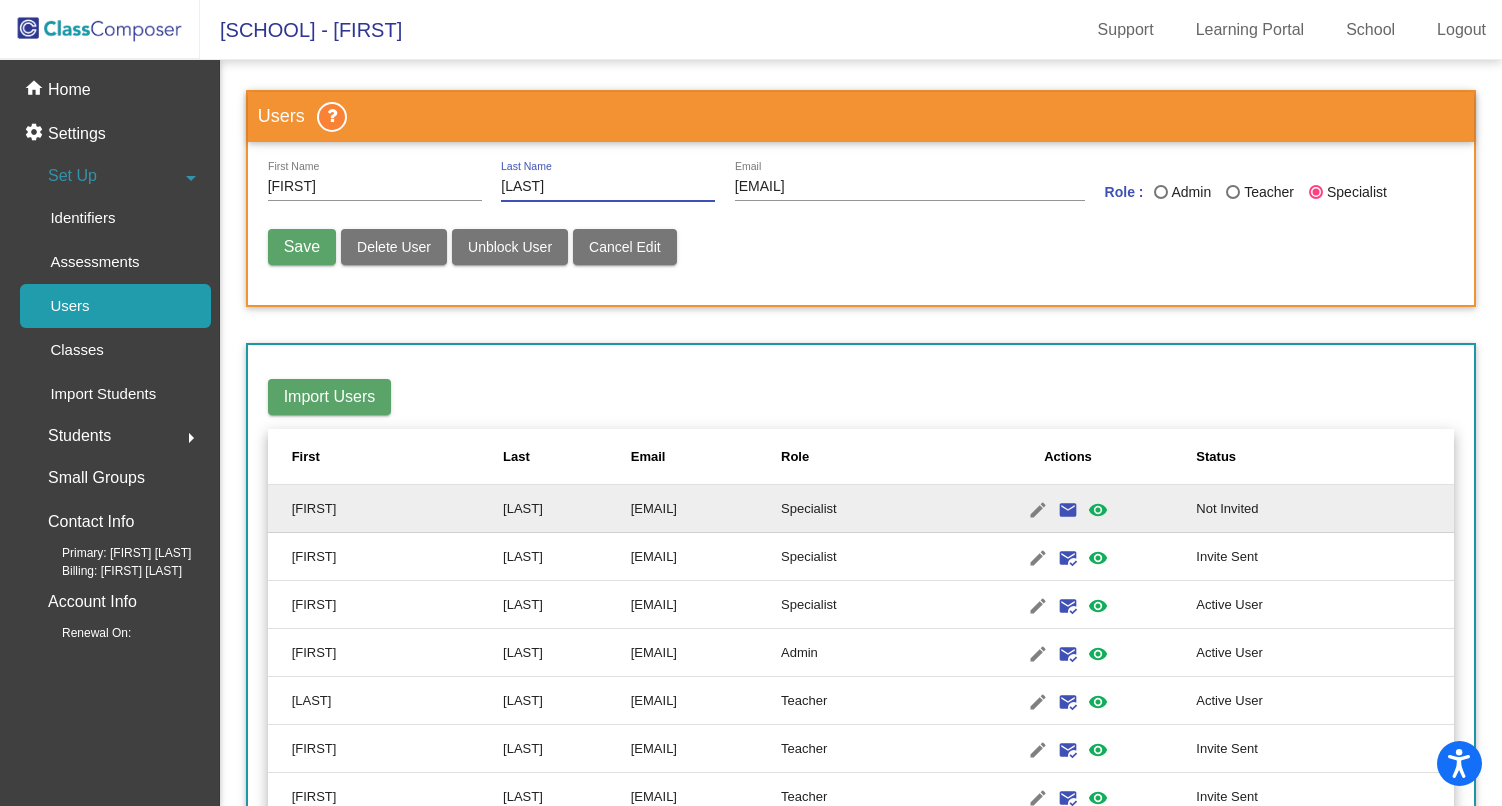 click on "Shephard" at bounding box center (608, 187) 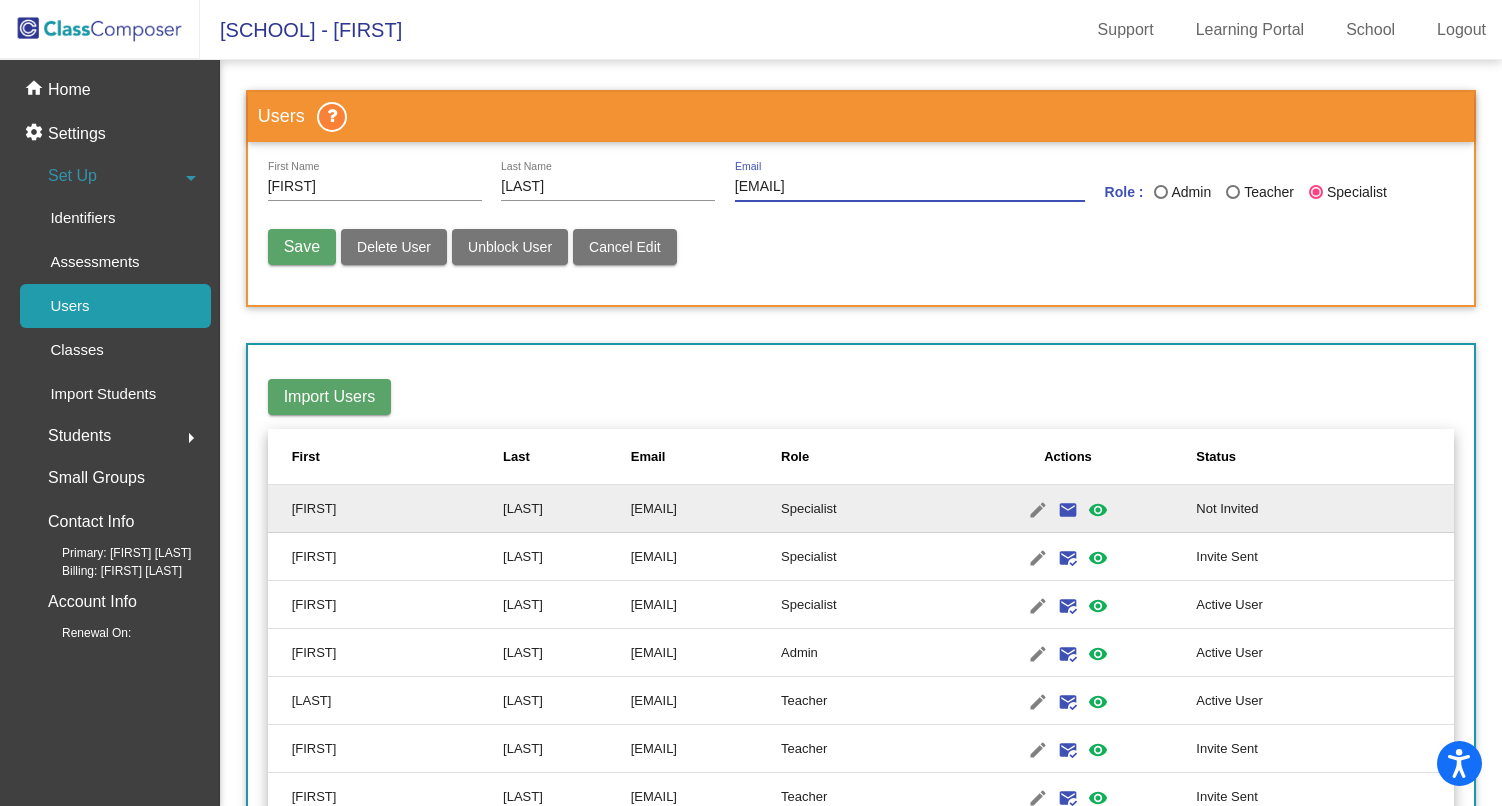 click on "mshepard@lcusd.net" at bounding box center (910, 187) 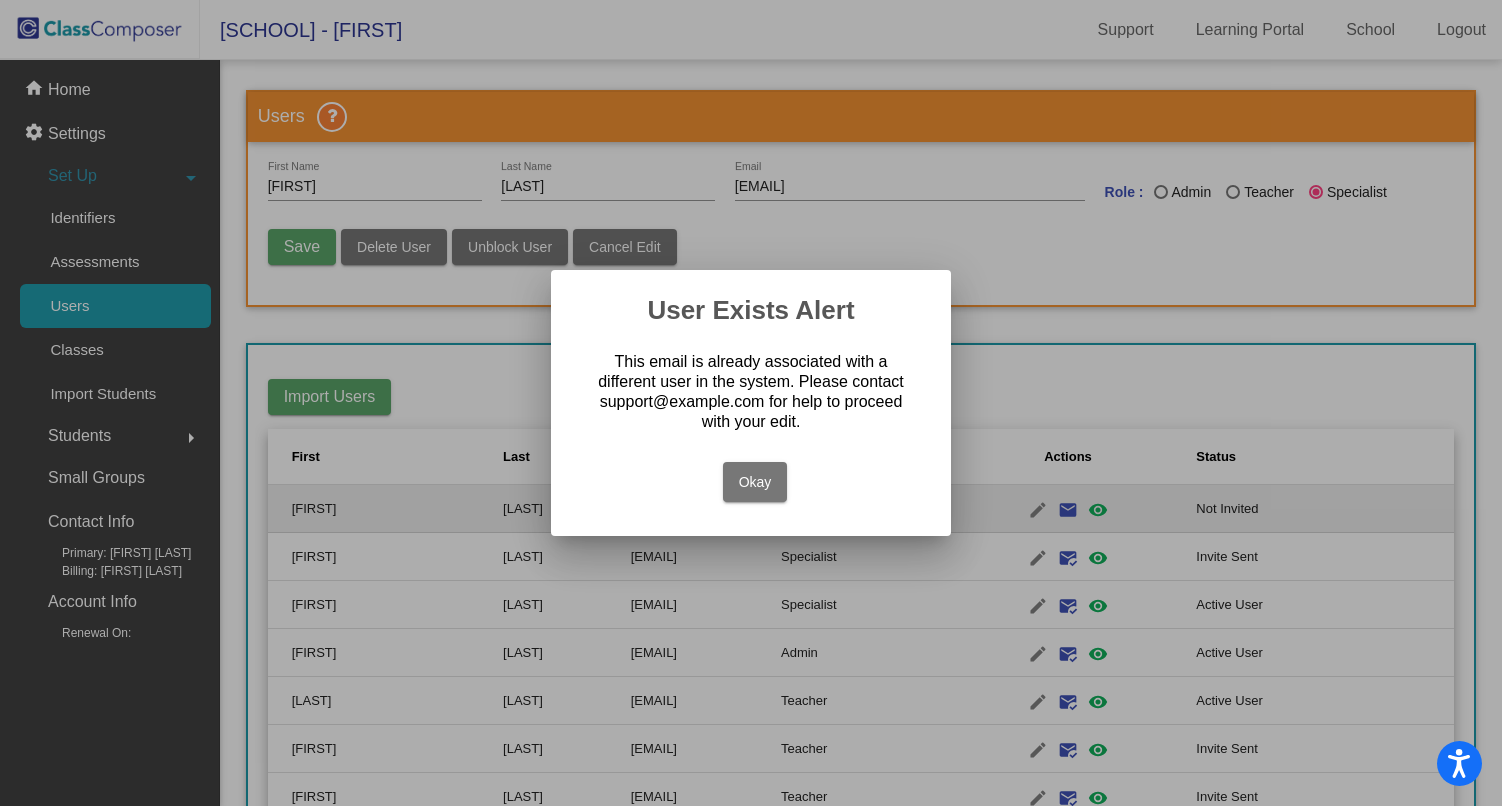 click on "Okay" at bounding box center (755, 482) 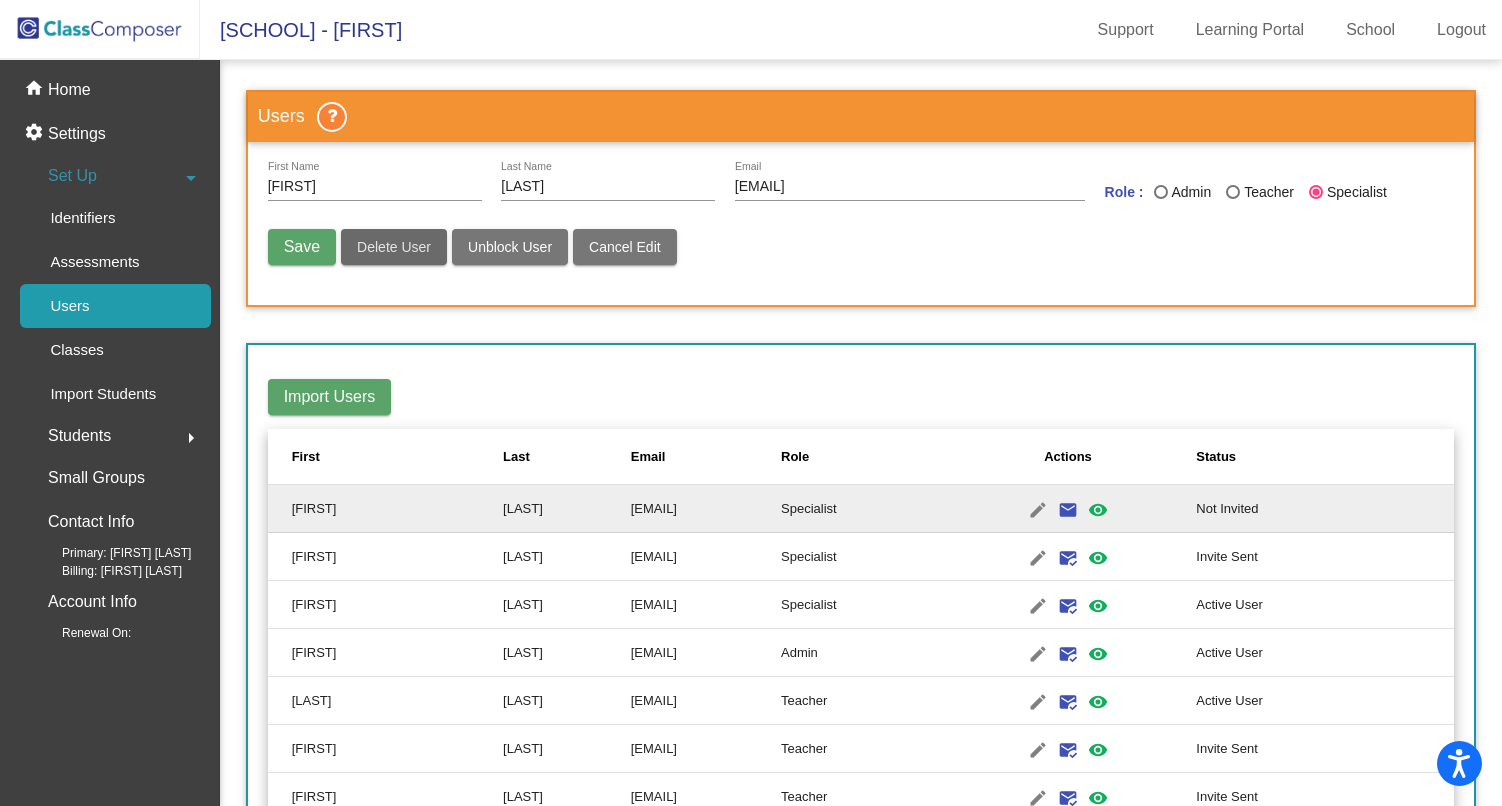 click on "Delete User" at bounding box center (394, 247) 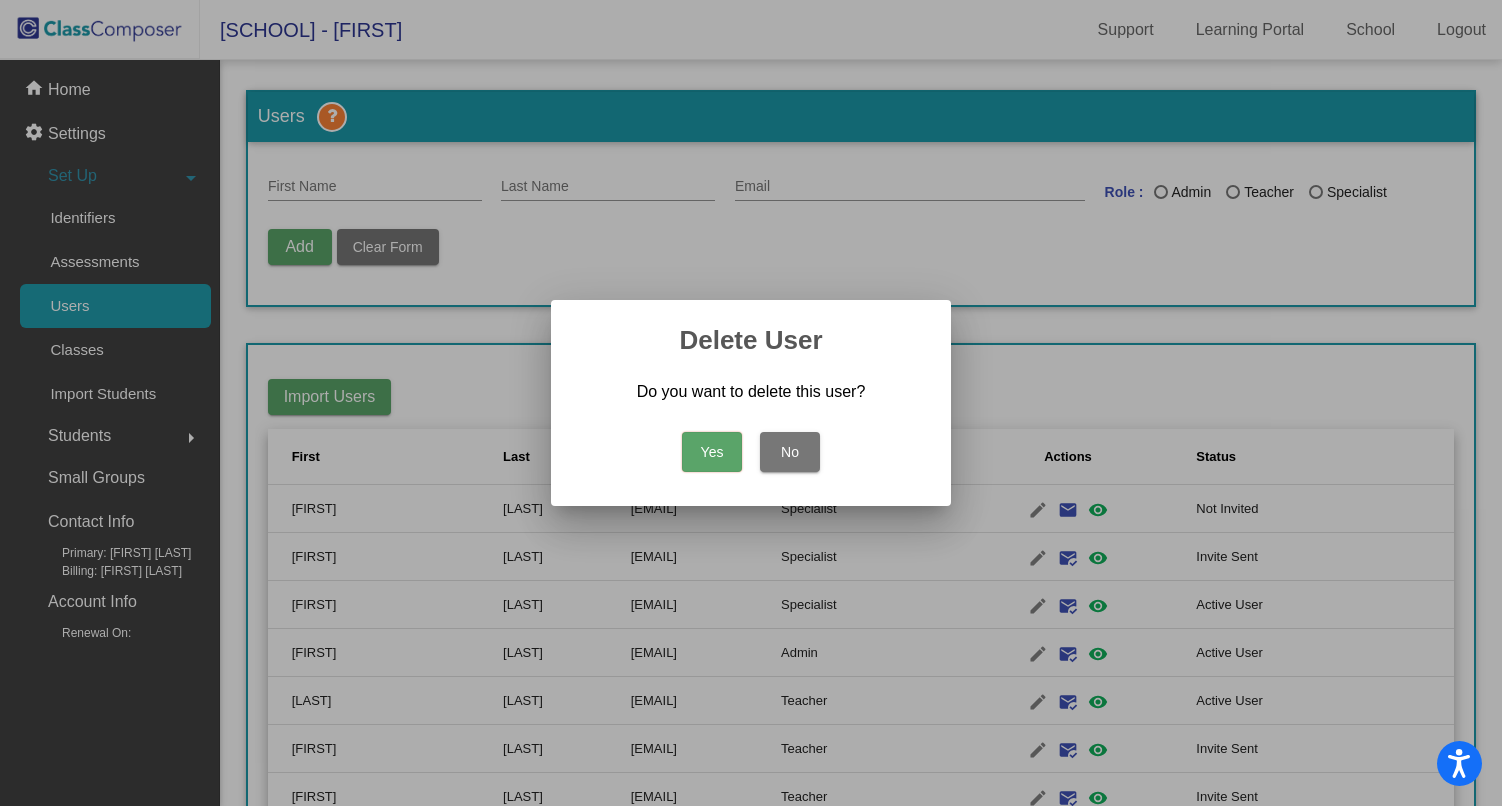 click on "Yes" at bounding box center [712, 452] 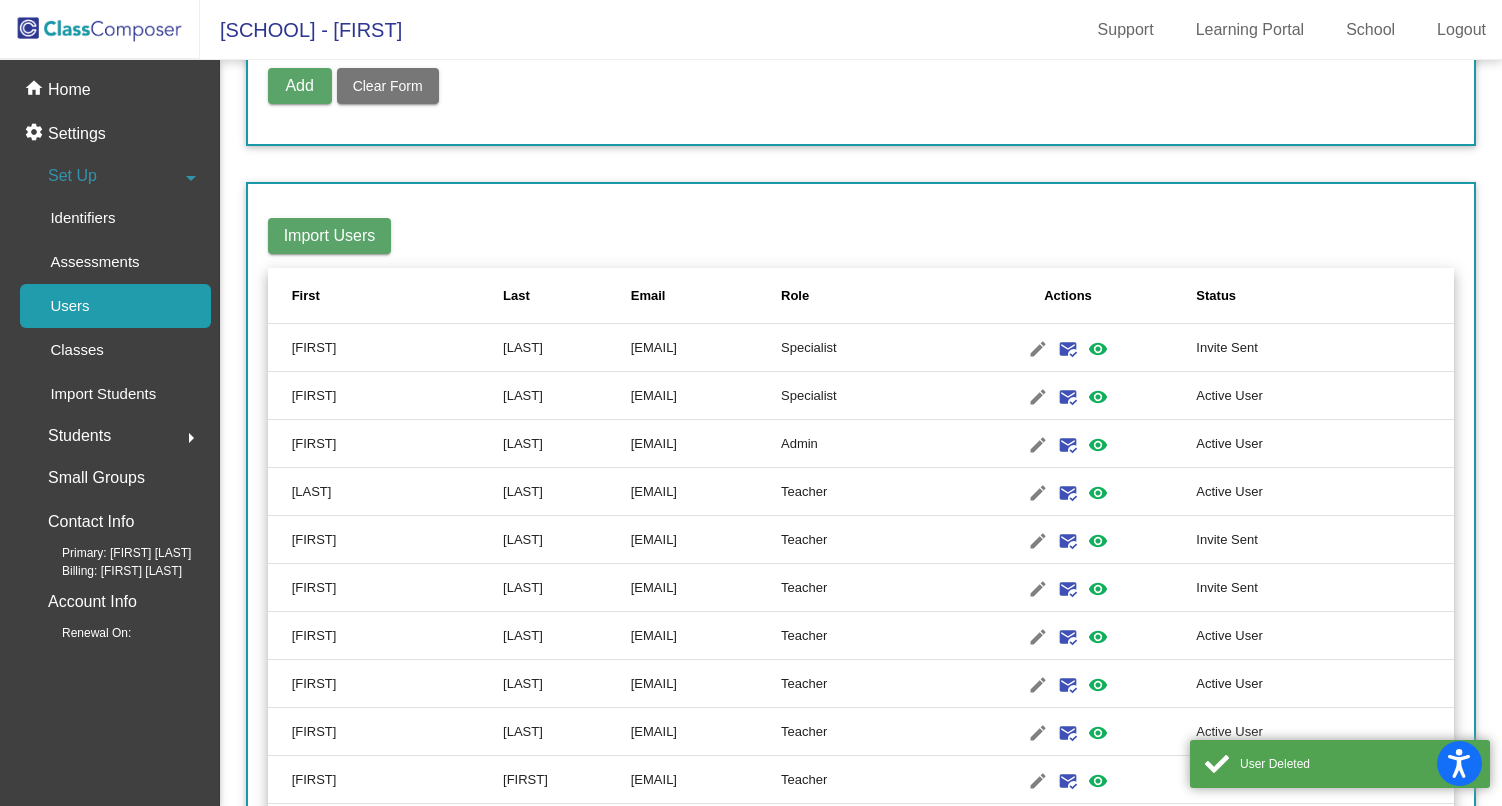 scroll, scrollTop: 0, scrollLeft: 0, axis: both 